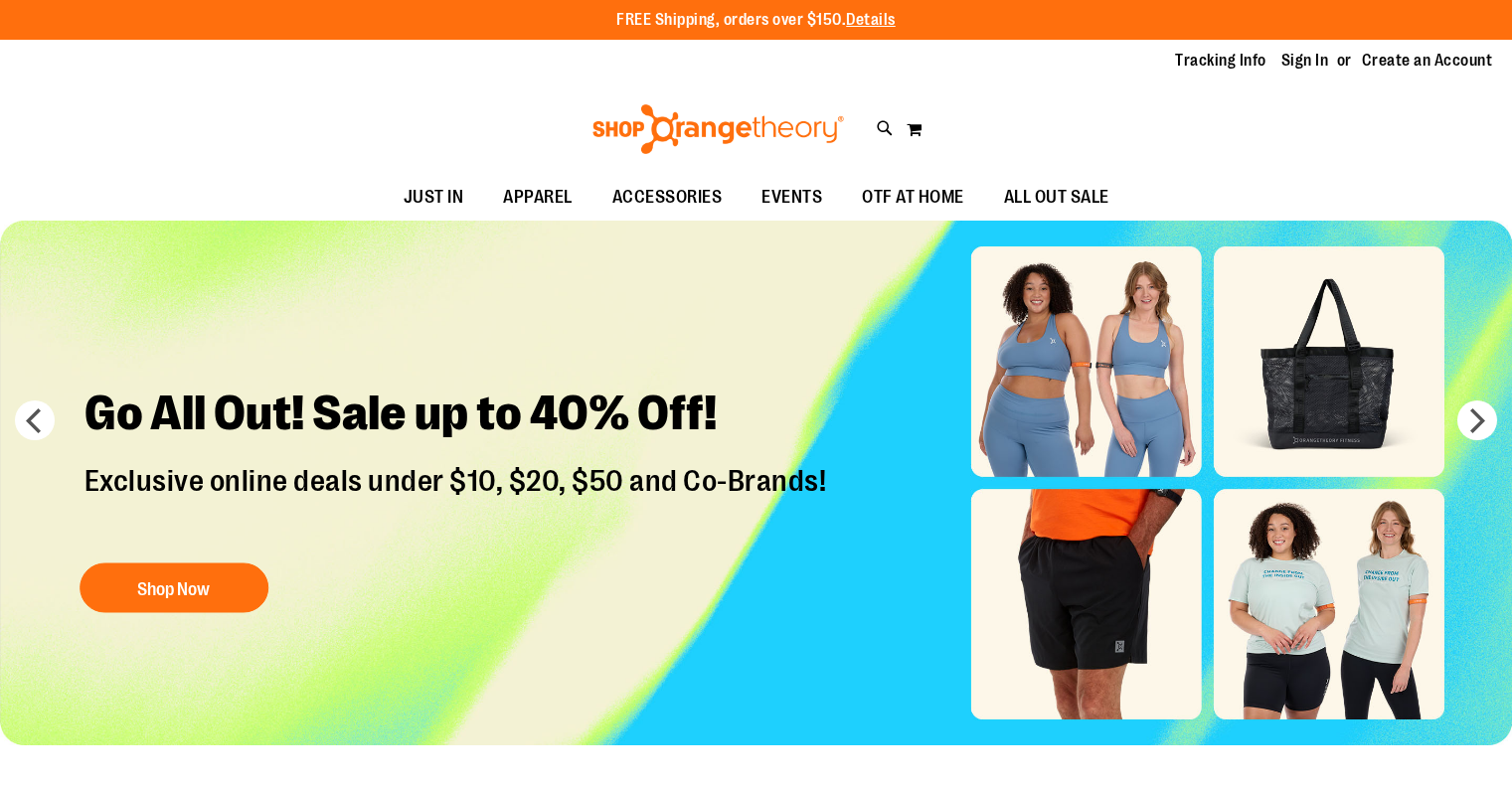 scroll, scrollTop: 0, scrollLeft: 0, axis: both 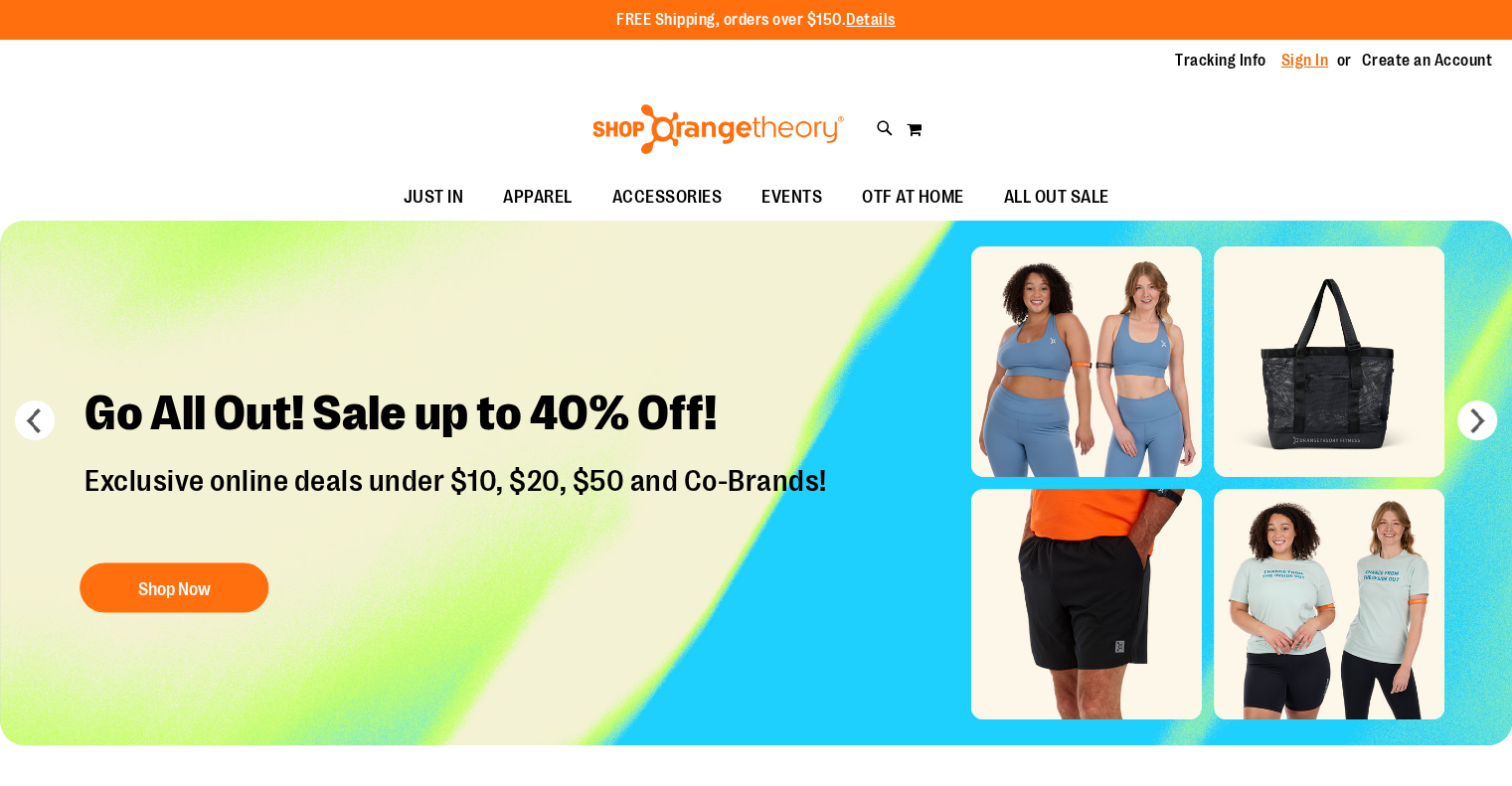 click on "Sign In" at bounding box center [1305, 61] 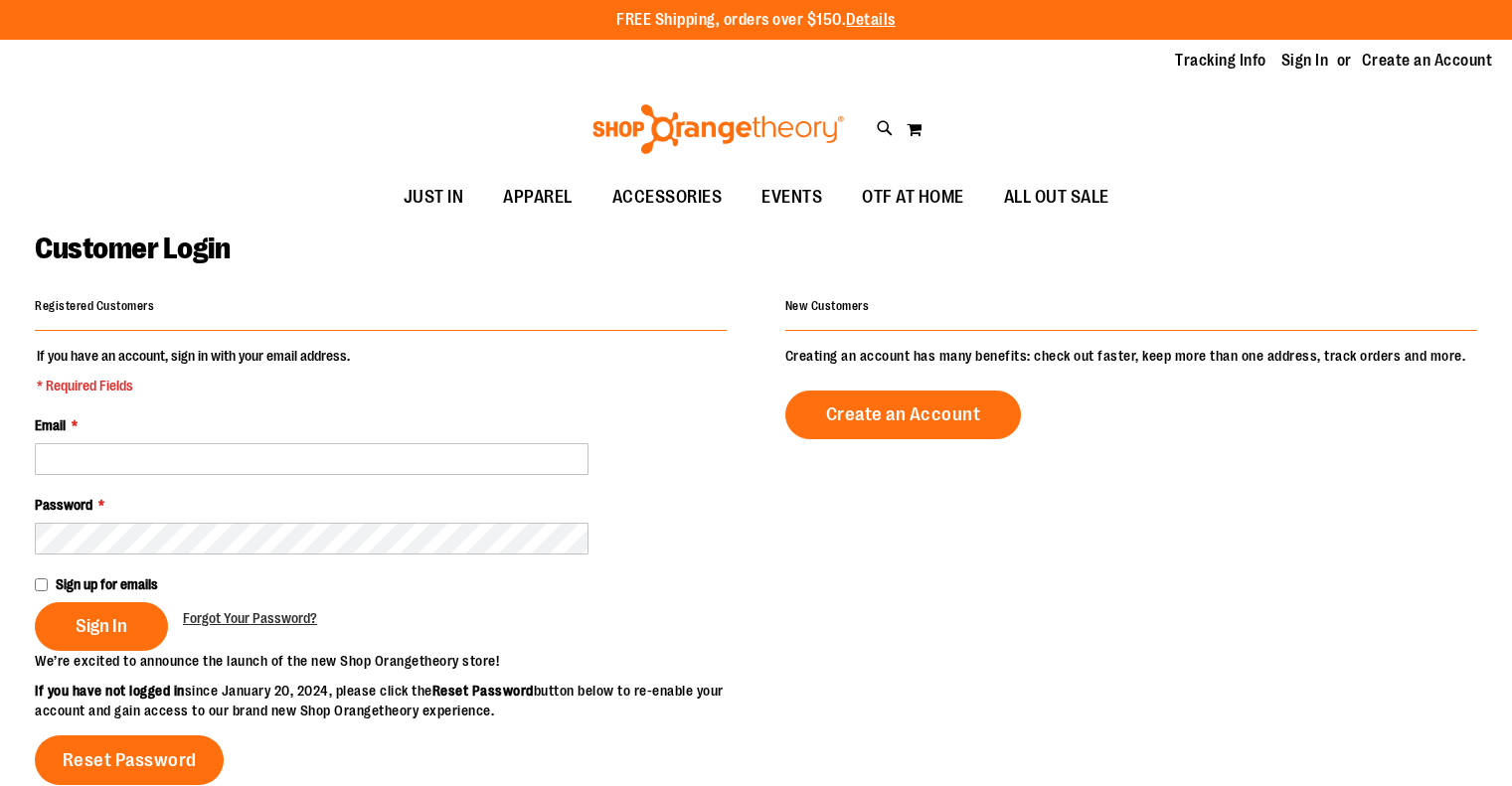 scroll, scrollTop: 0, scrollLeft: 0, axis: both 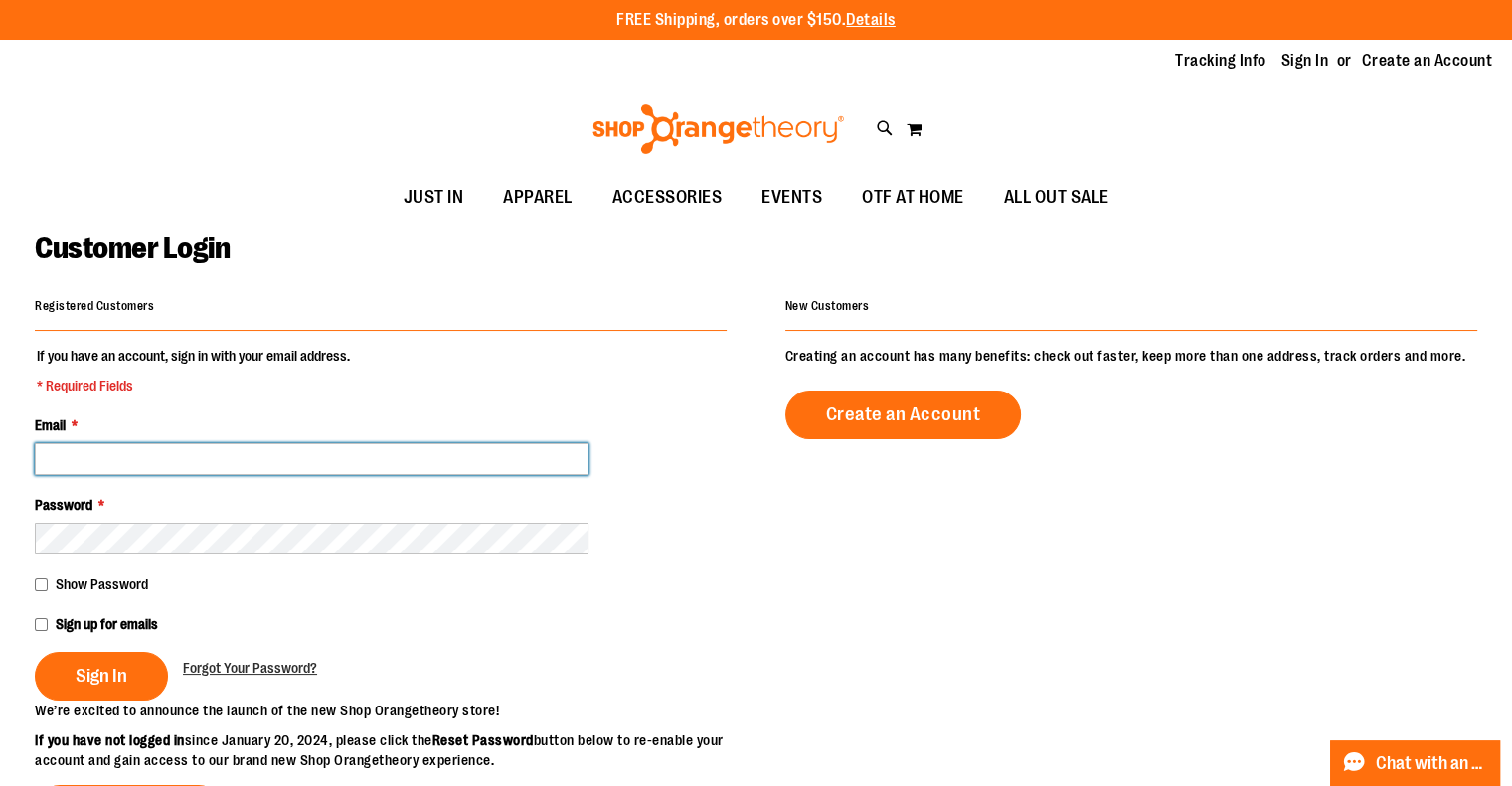click on "Email *" at bounding box center (311, 459) 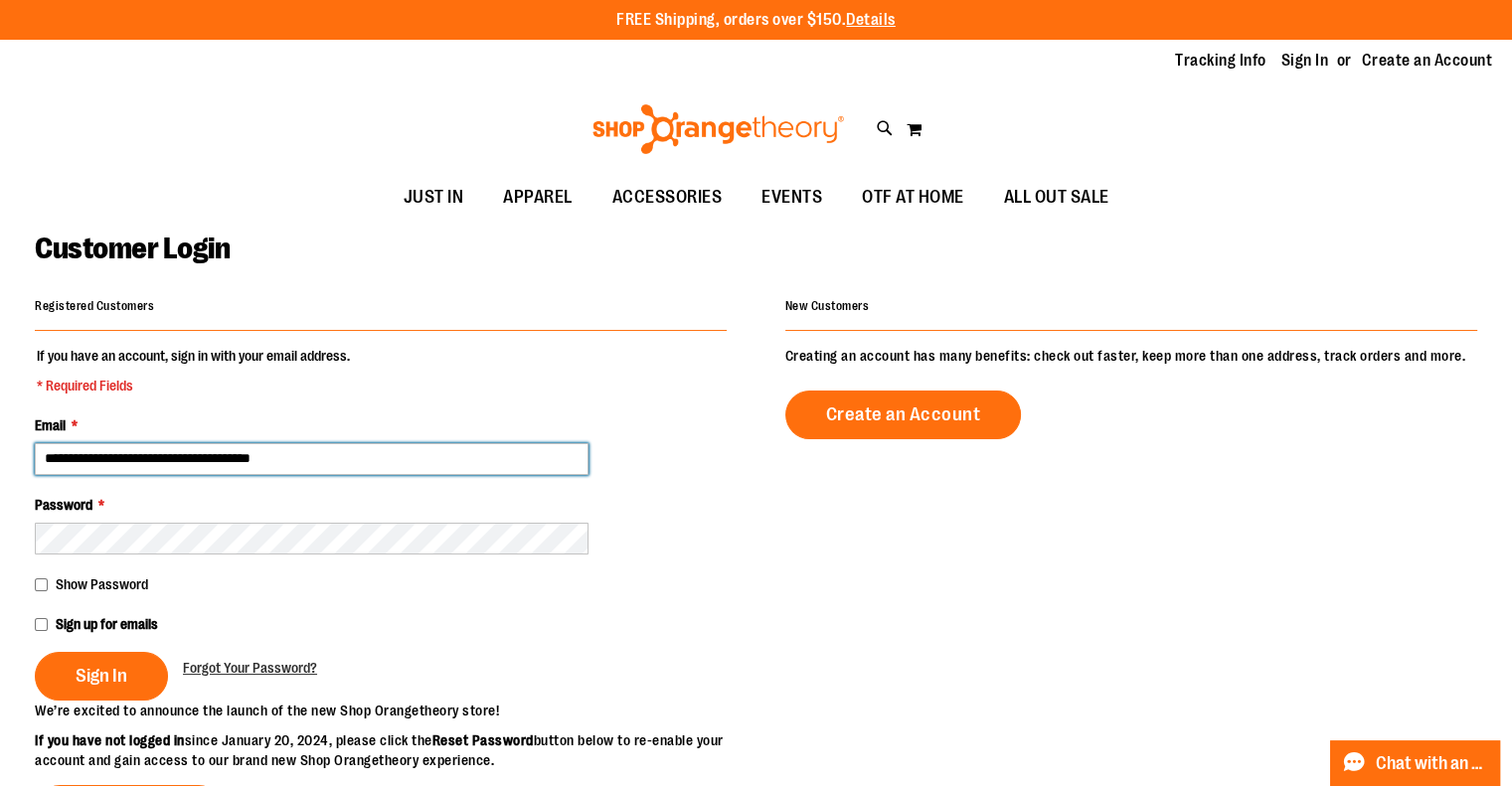 type on "**********" 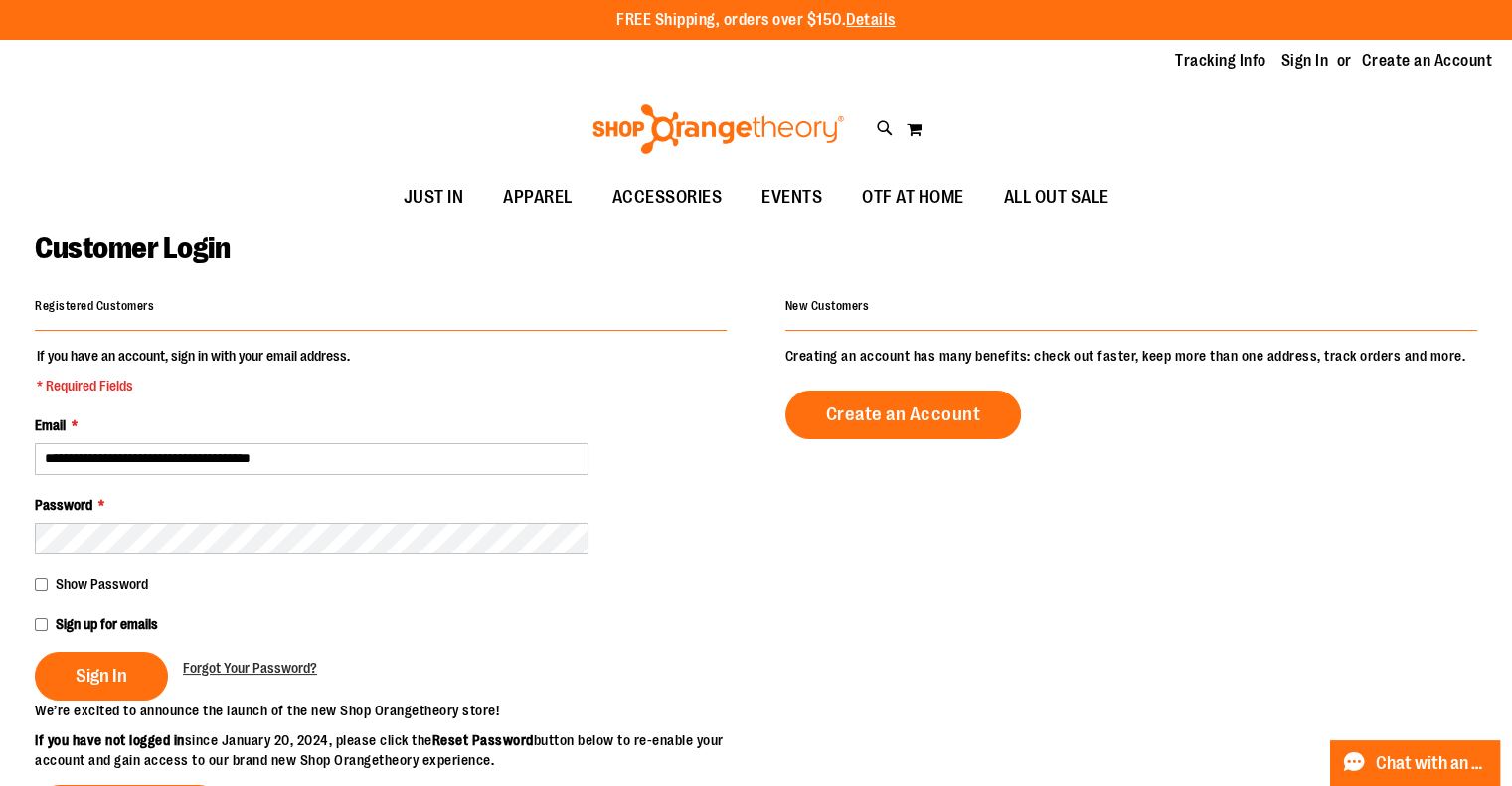 click on "Sign In" at bounding box center [101, 676] 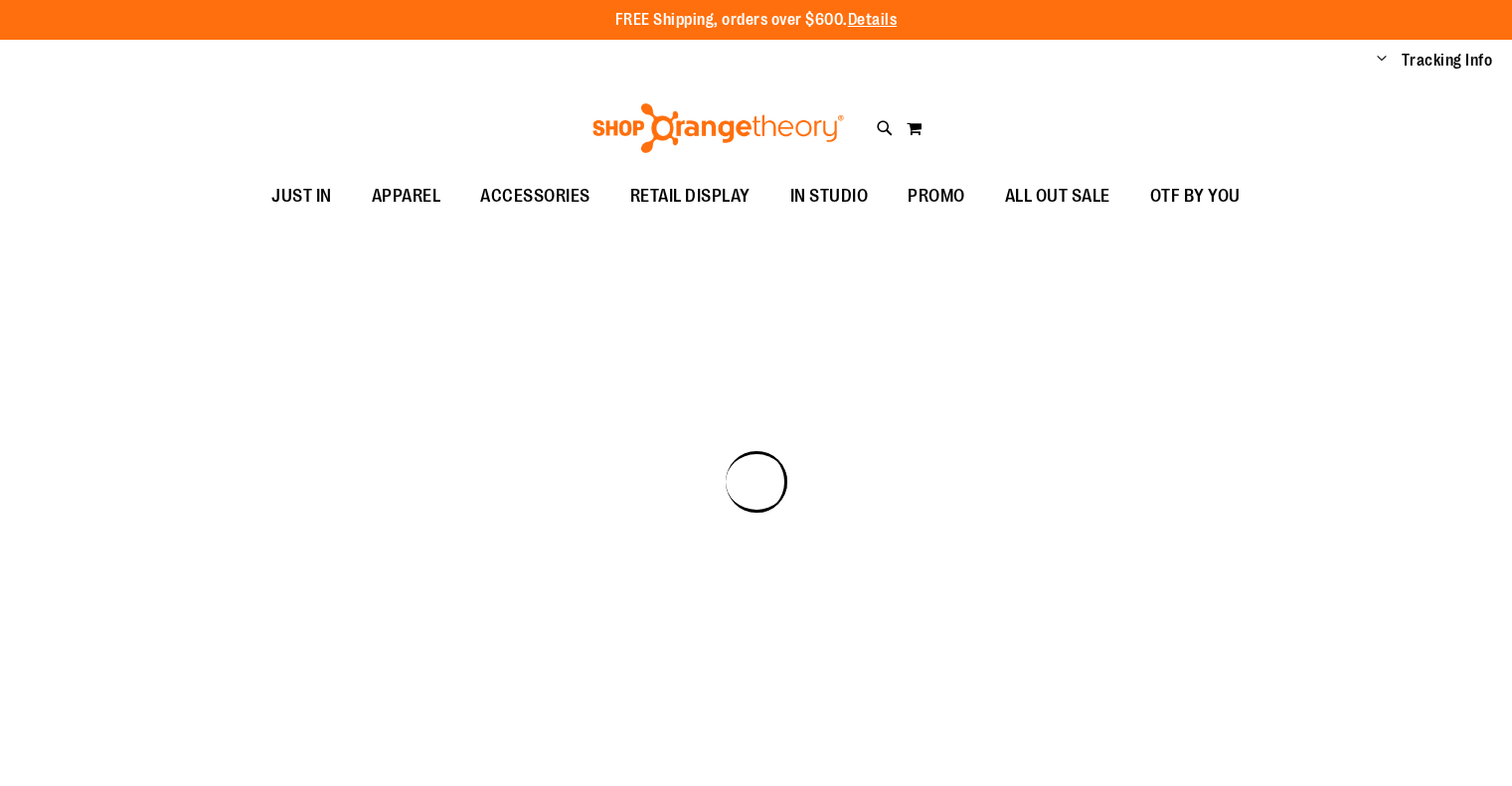 scroll, scrollTop: 0, scrollLeft: 0, axis: both 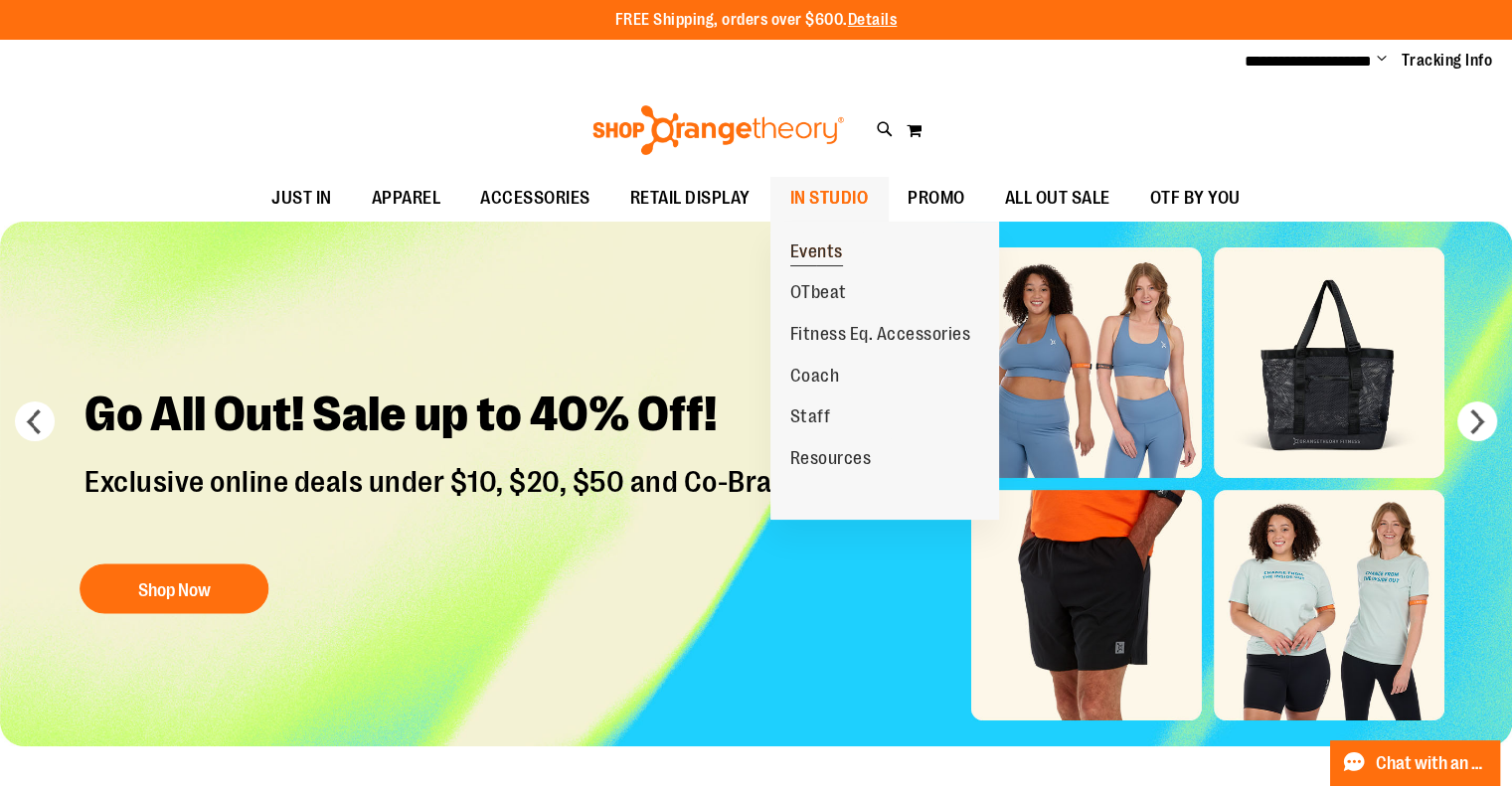 click on "Events" at bounding box center [816, 253] 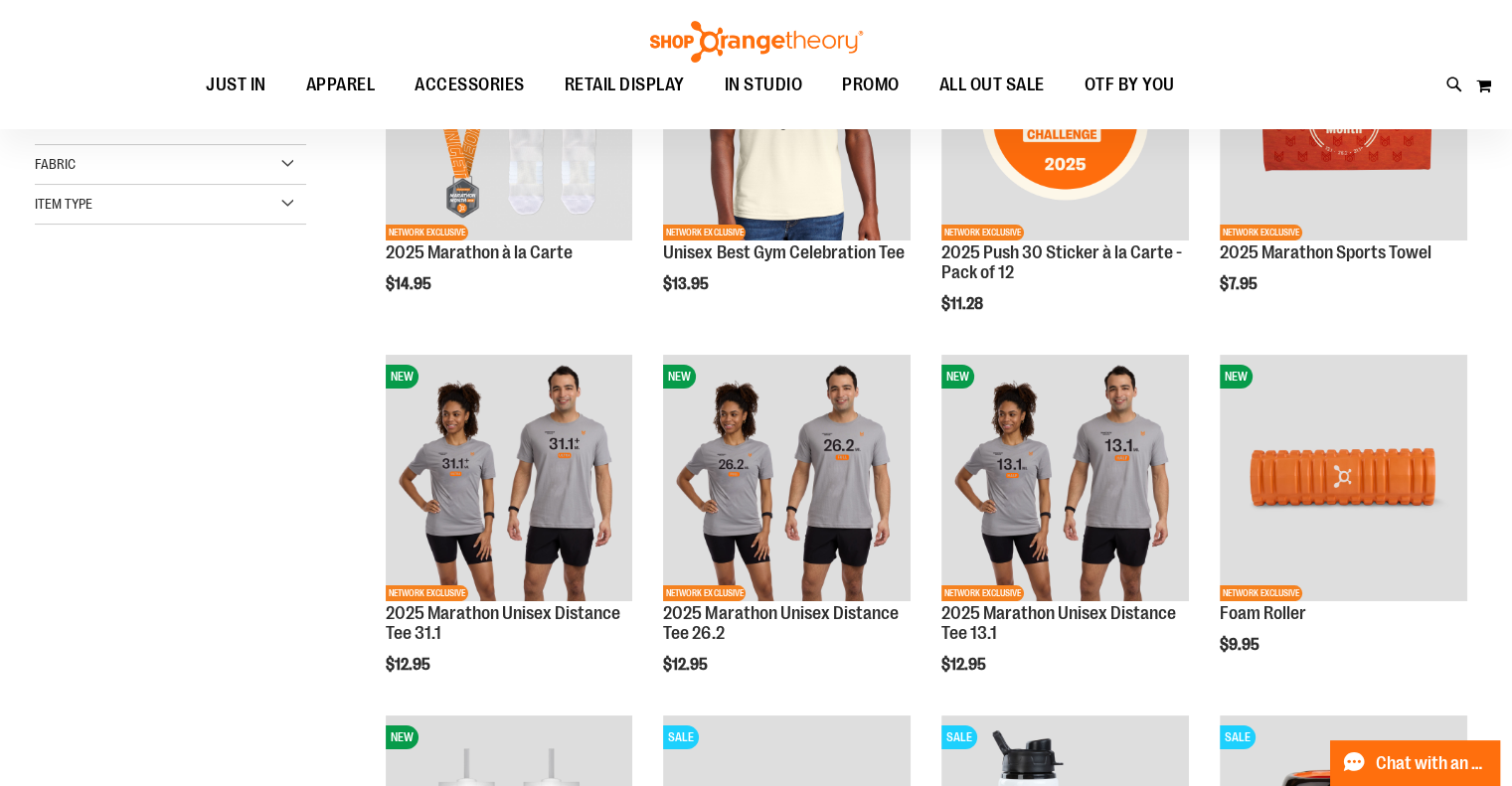 scroll, scrollTop: 0, scrollLeft: 0, axis: both 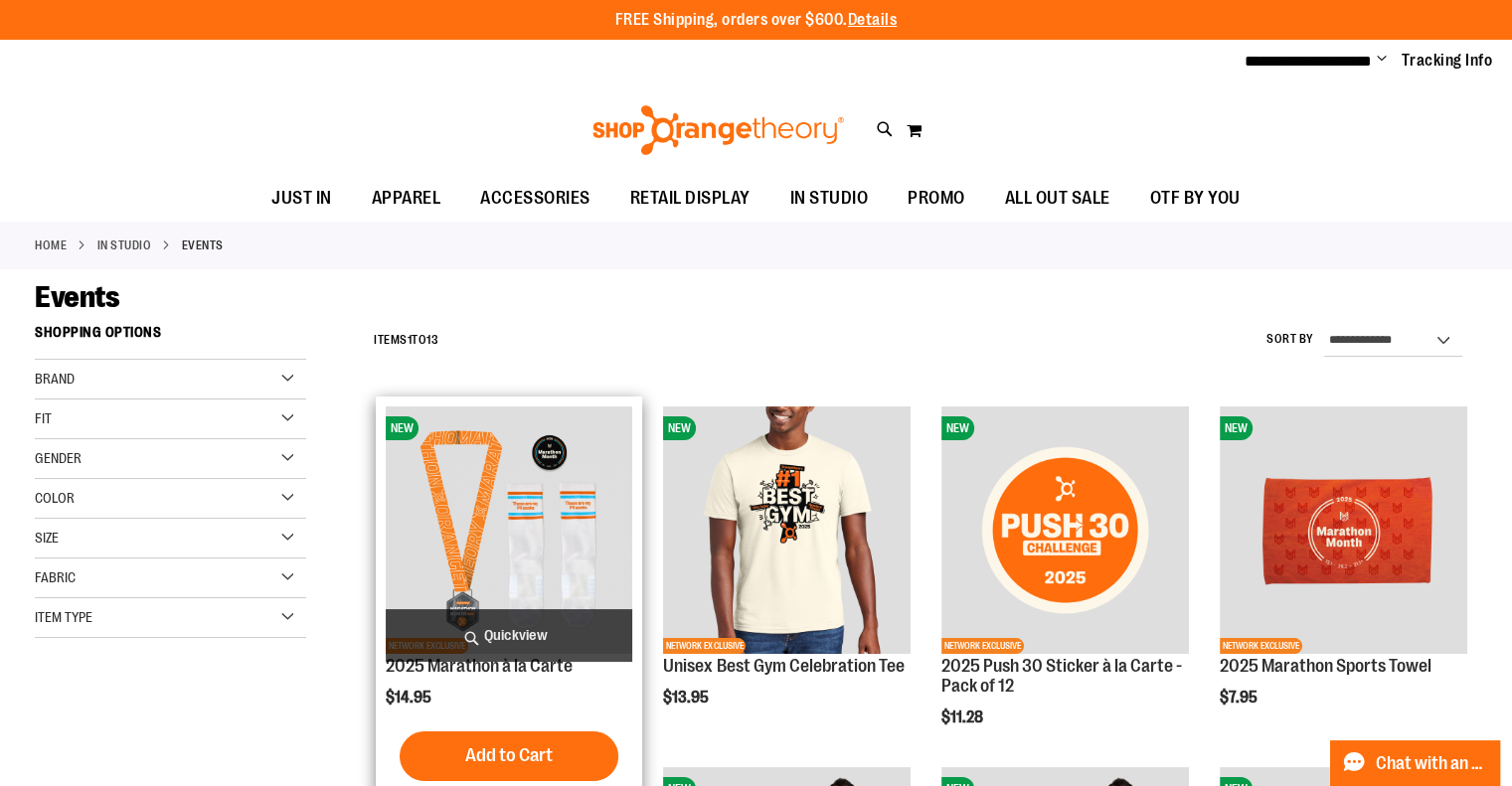 click at bounding box center [509, 530] 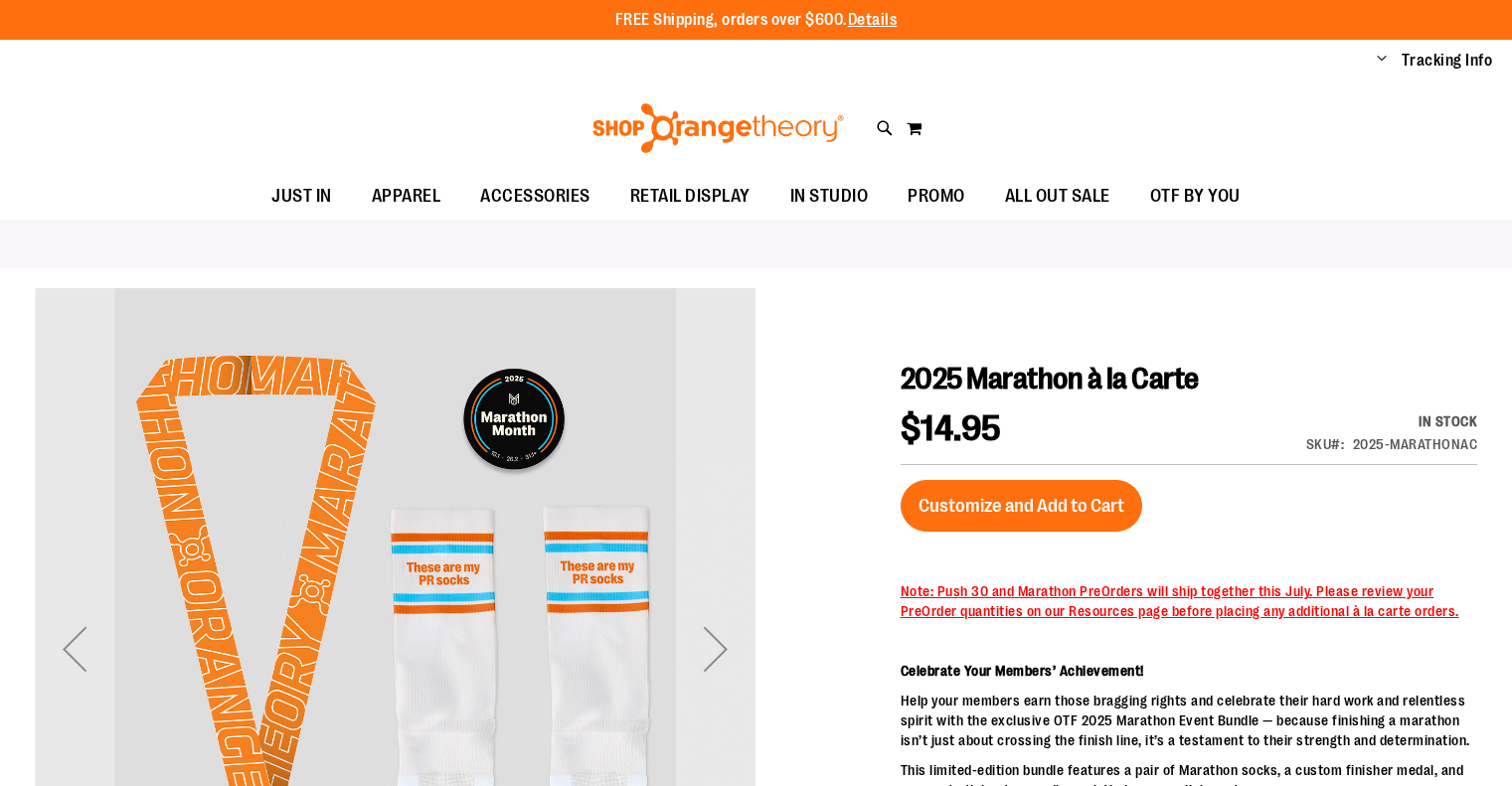 scroll, scrollTop: 0, scrollLeft: 0, axis: both 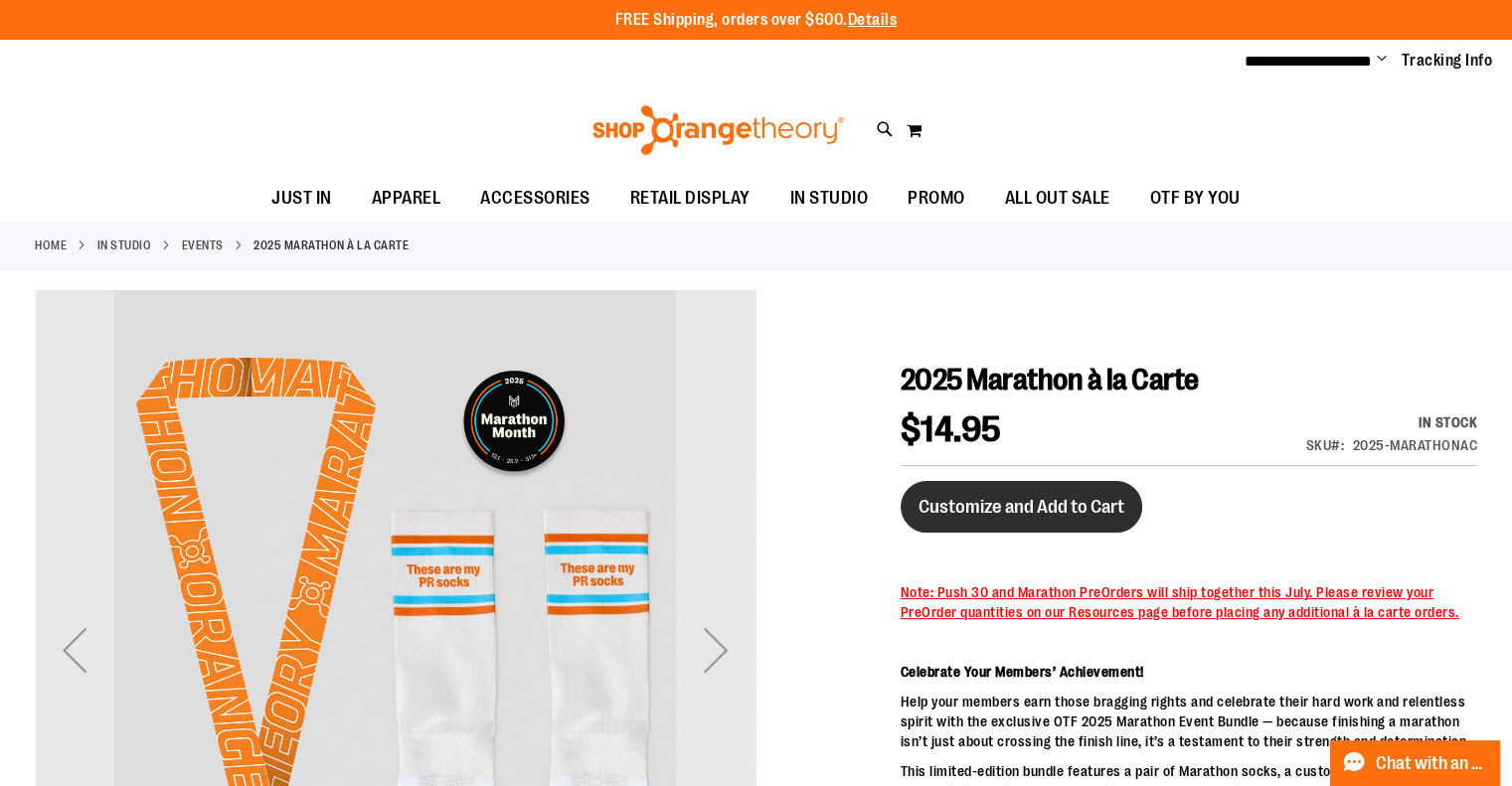 click on "Customize and Add to Cart" at bounding box center (1021, 507) 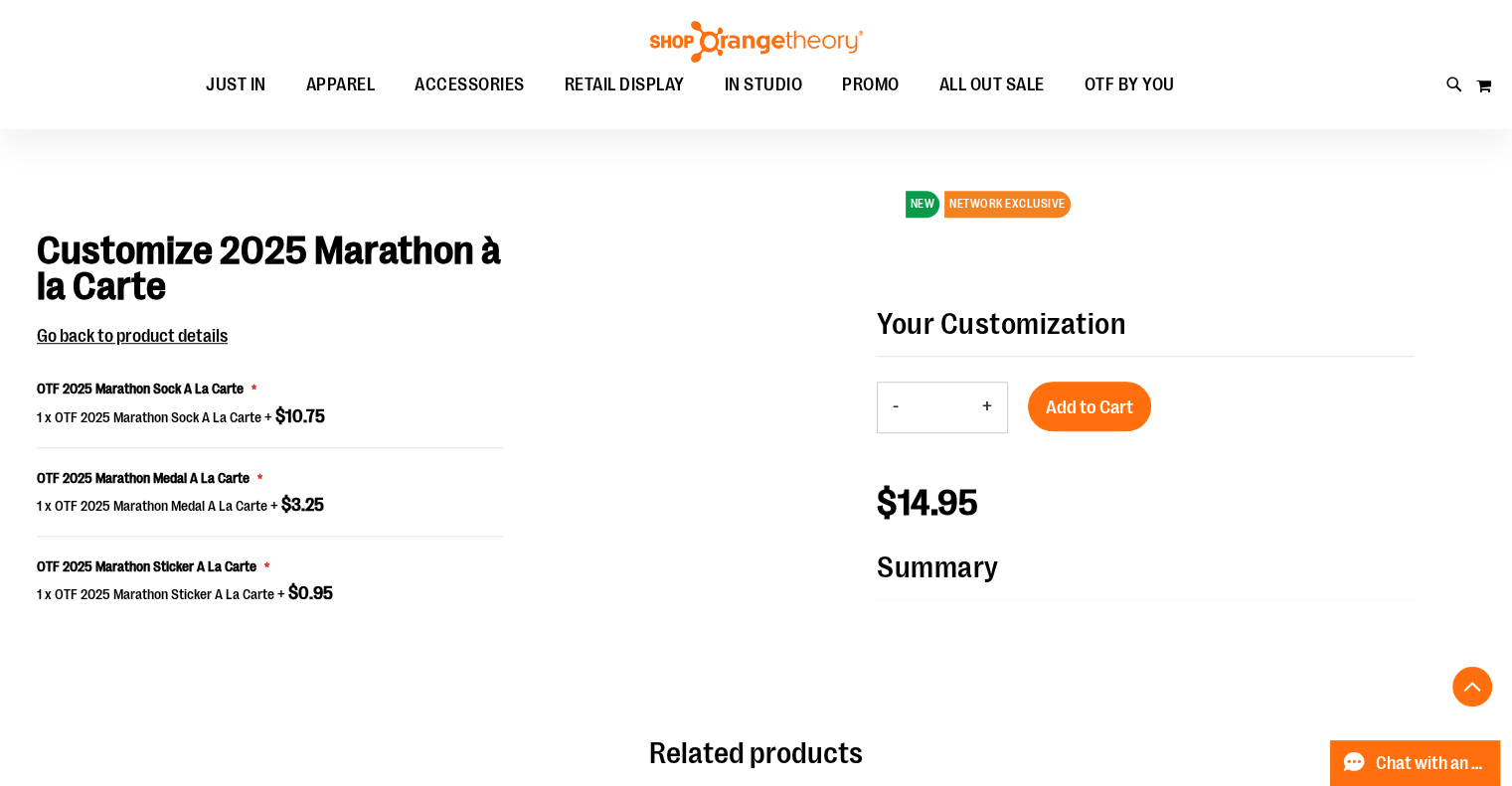 scroll, scrollTop: 1457, scrollLeft: 0, axis: vertical 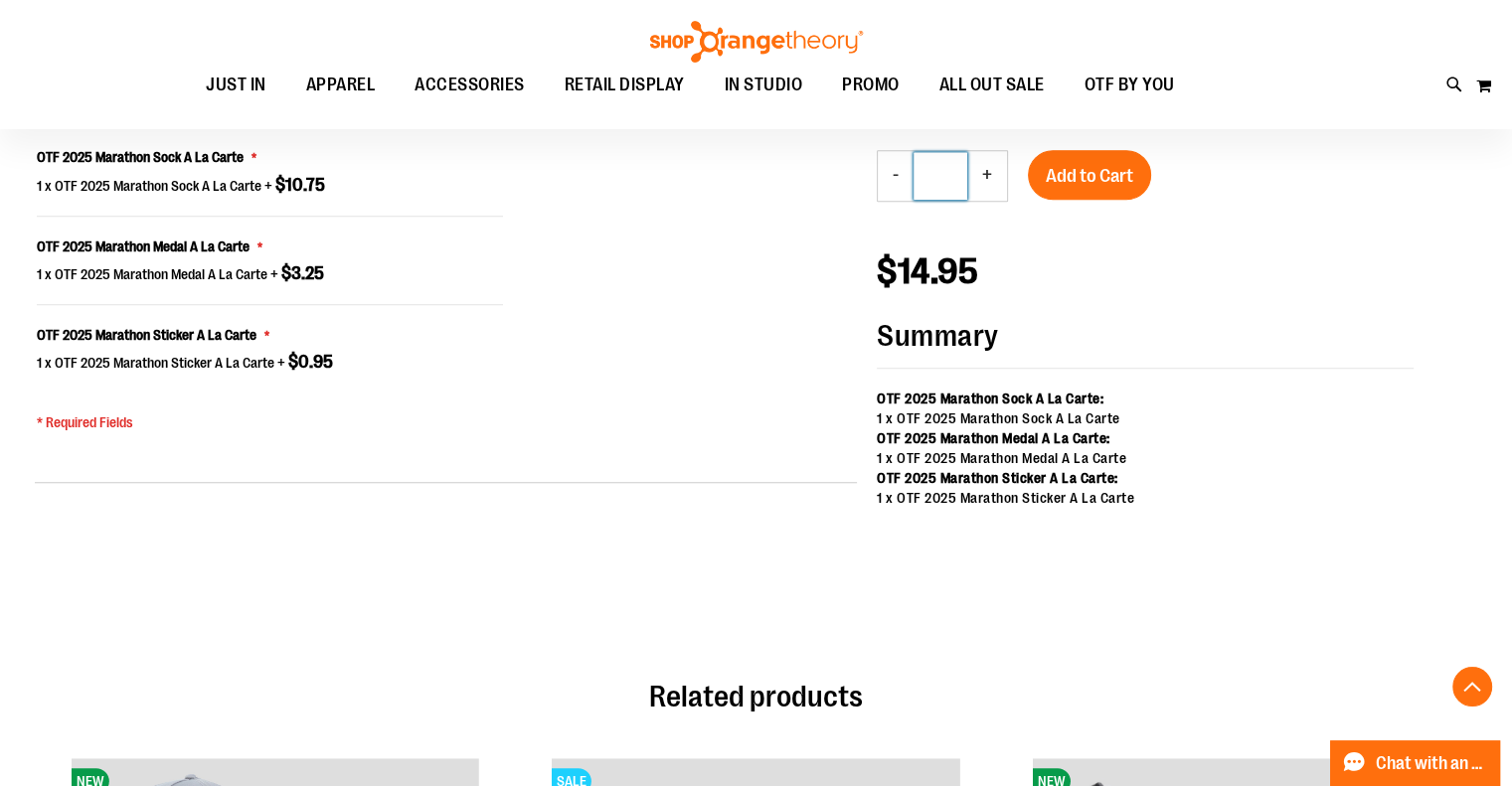 click on "*" at bounding box center [940, 176] 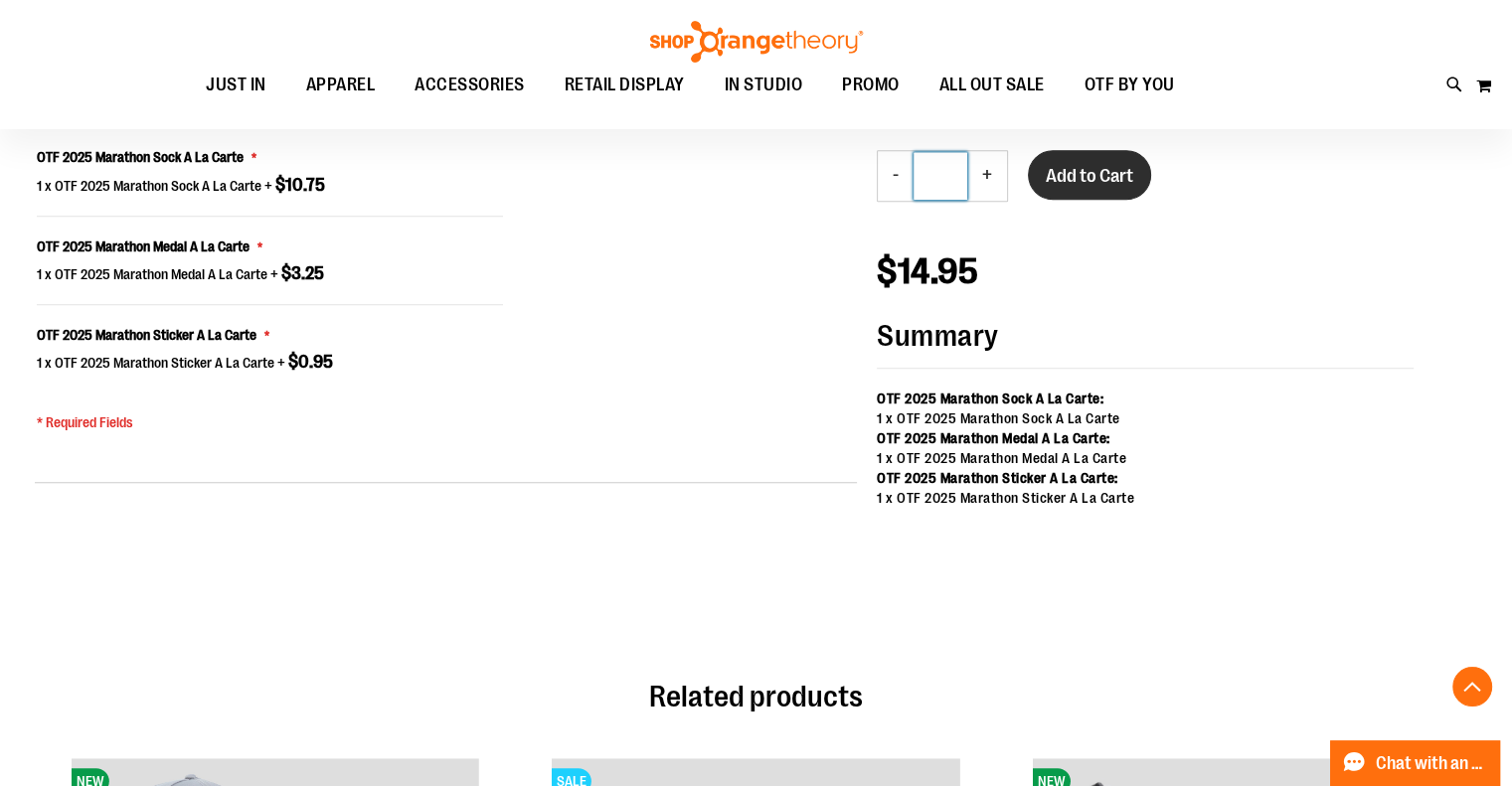type on "**" 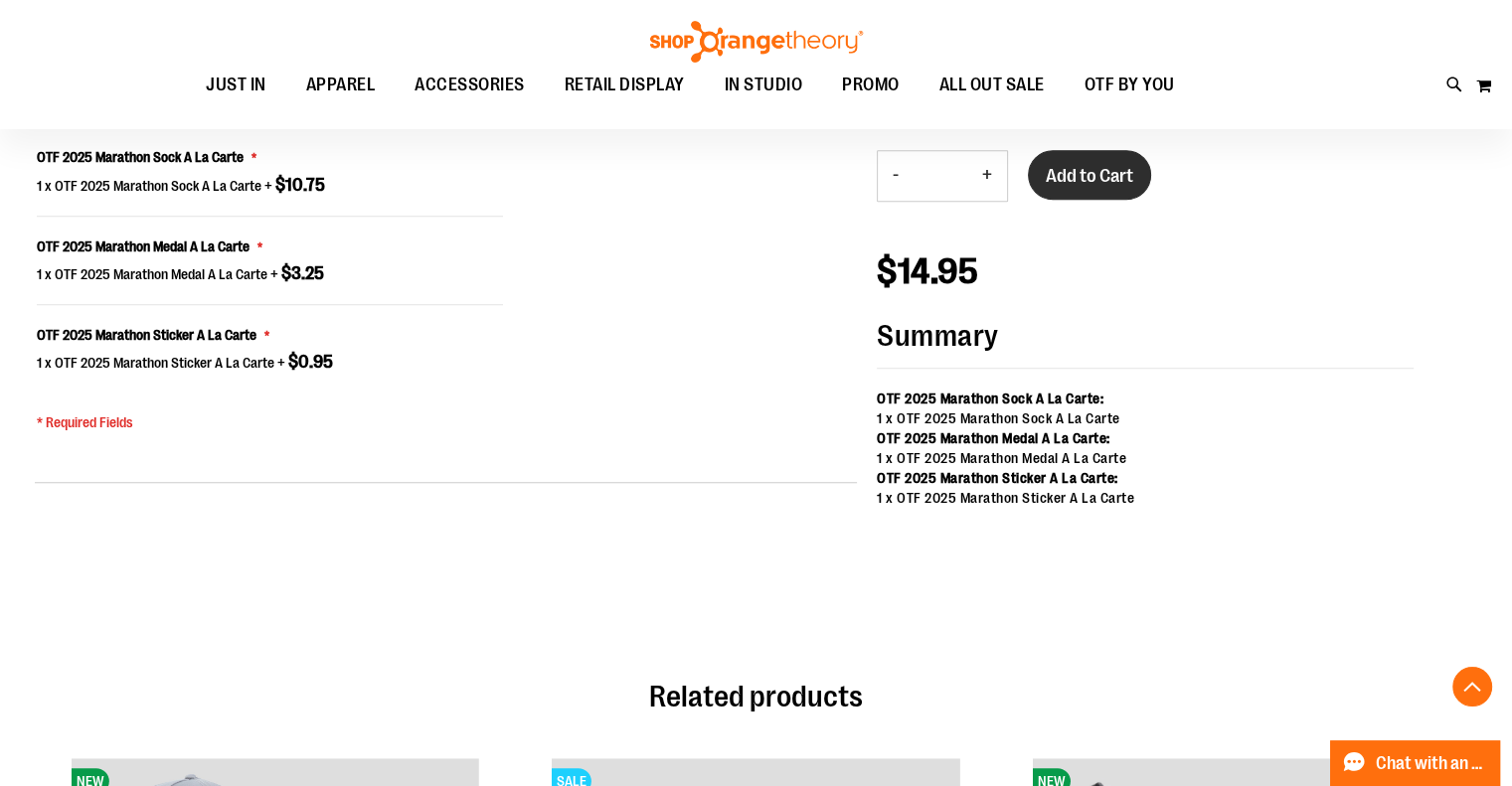 click on "Add to Cart" at bounding box center (1090, 176) 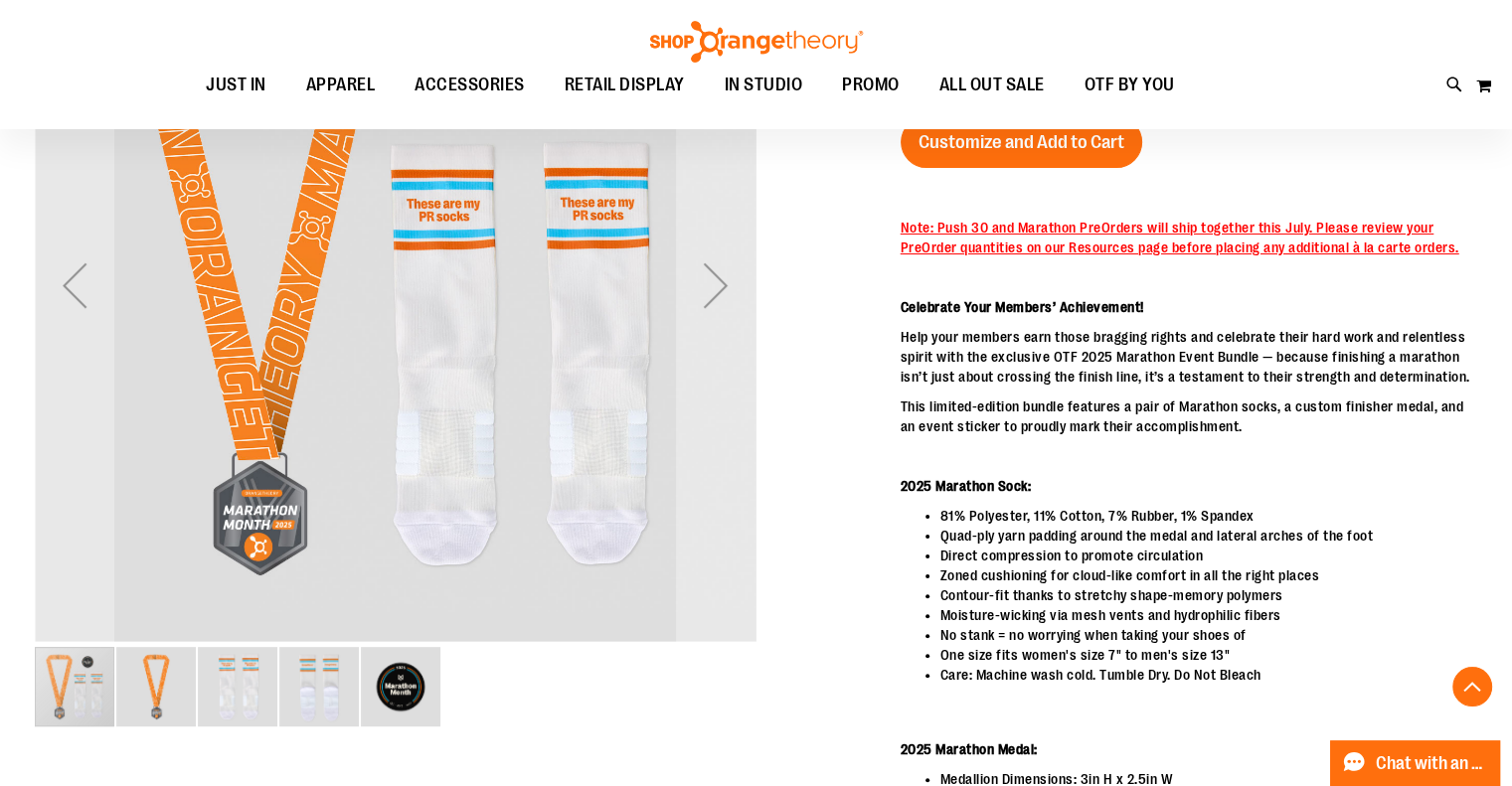 scroll, scrollTop: 0, scrollLeft: 0, axis: both 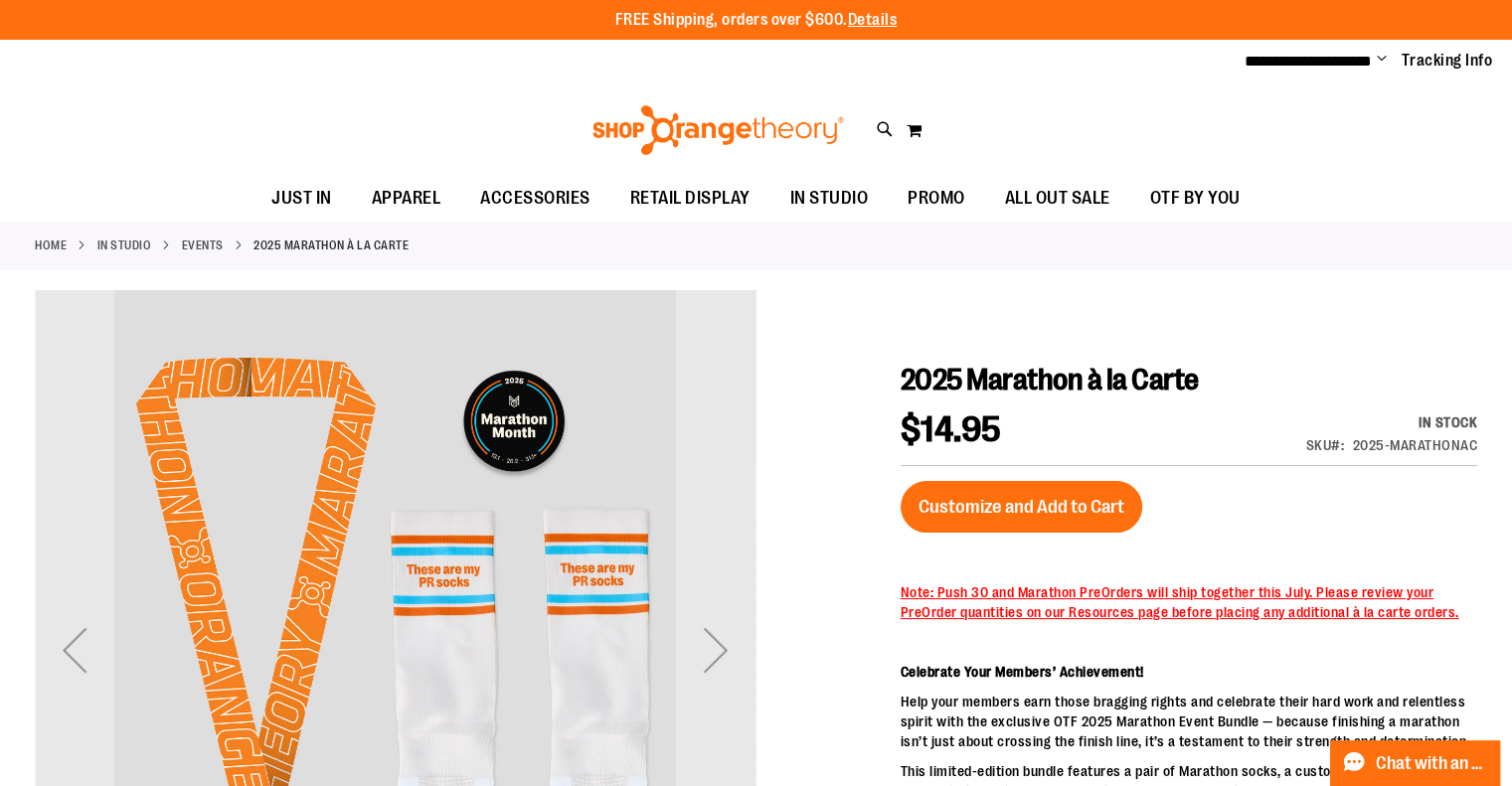 click on "Toggle Nav
Search
Popular Suggestions
Advanced Search" at bounding box center (756, 130) 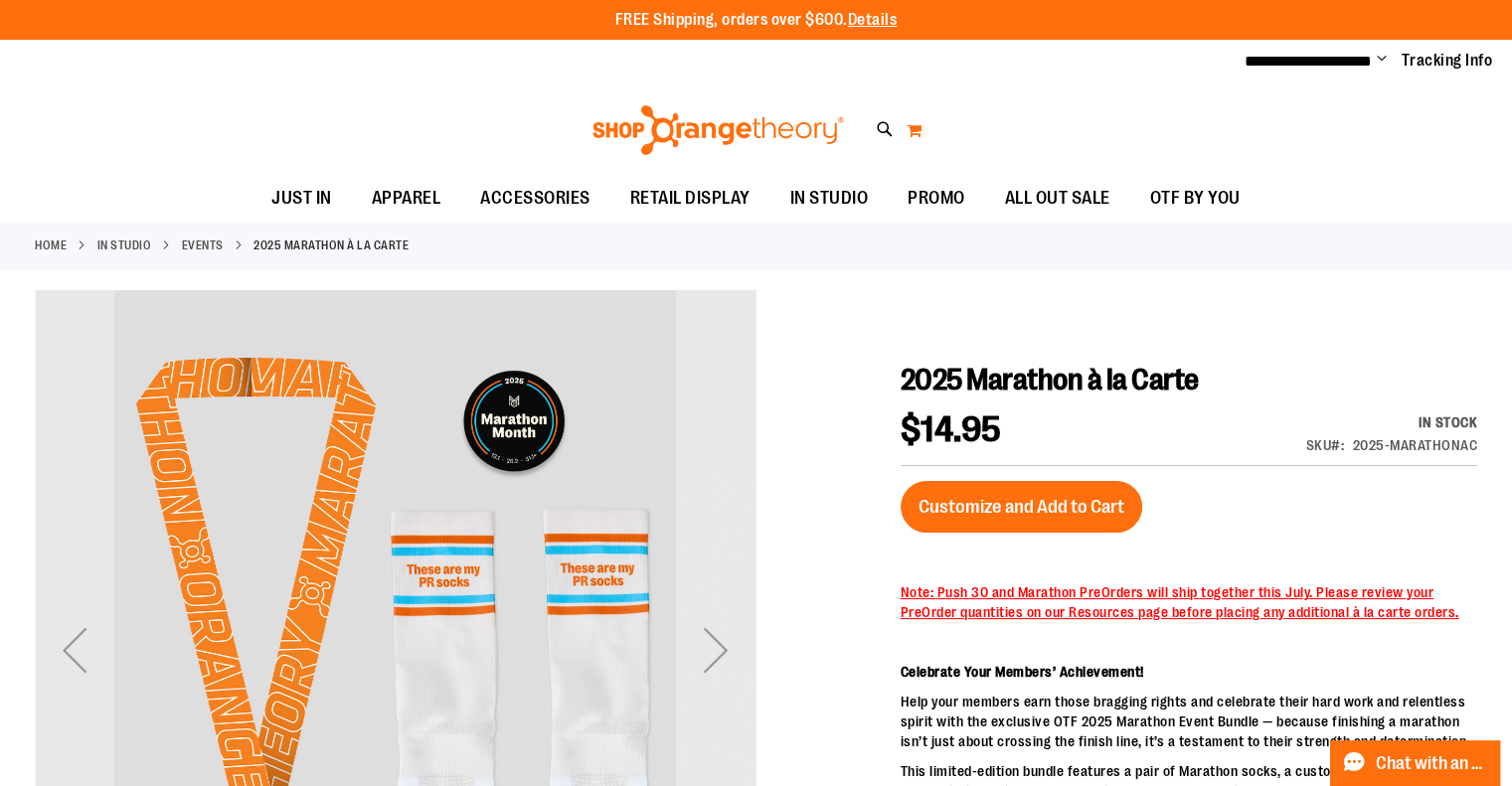 click on "My Cart
0" at bounding box center [914, 130] 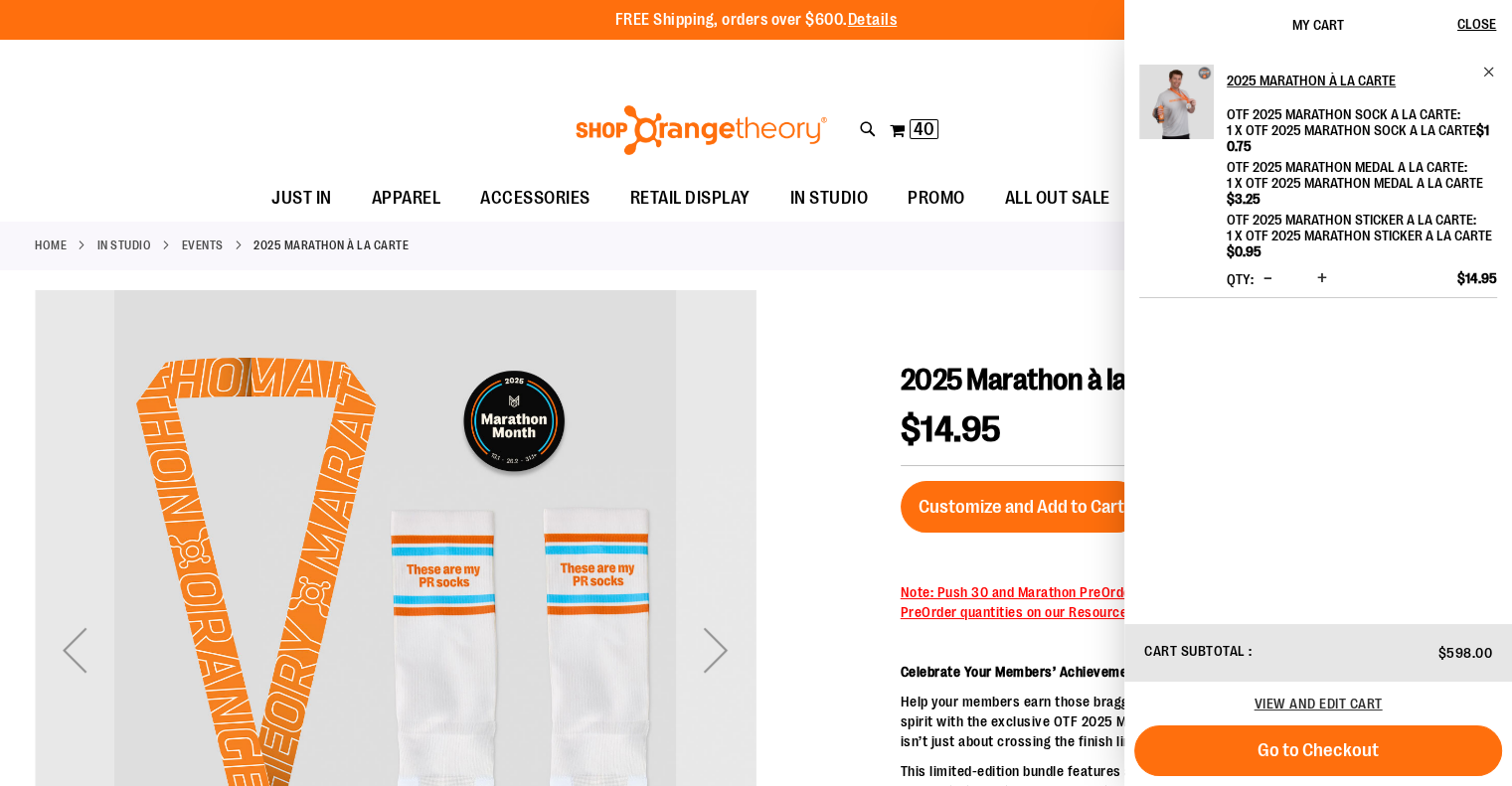 drag, startPoint x: 1345, startPoint y: 740, endPoint x: 1322, endPoint y: 738, distance: 23.086793 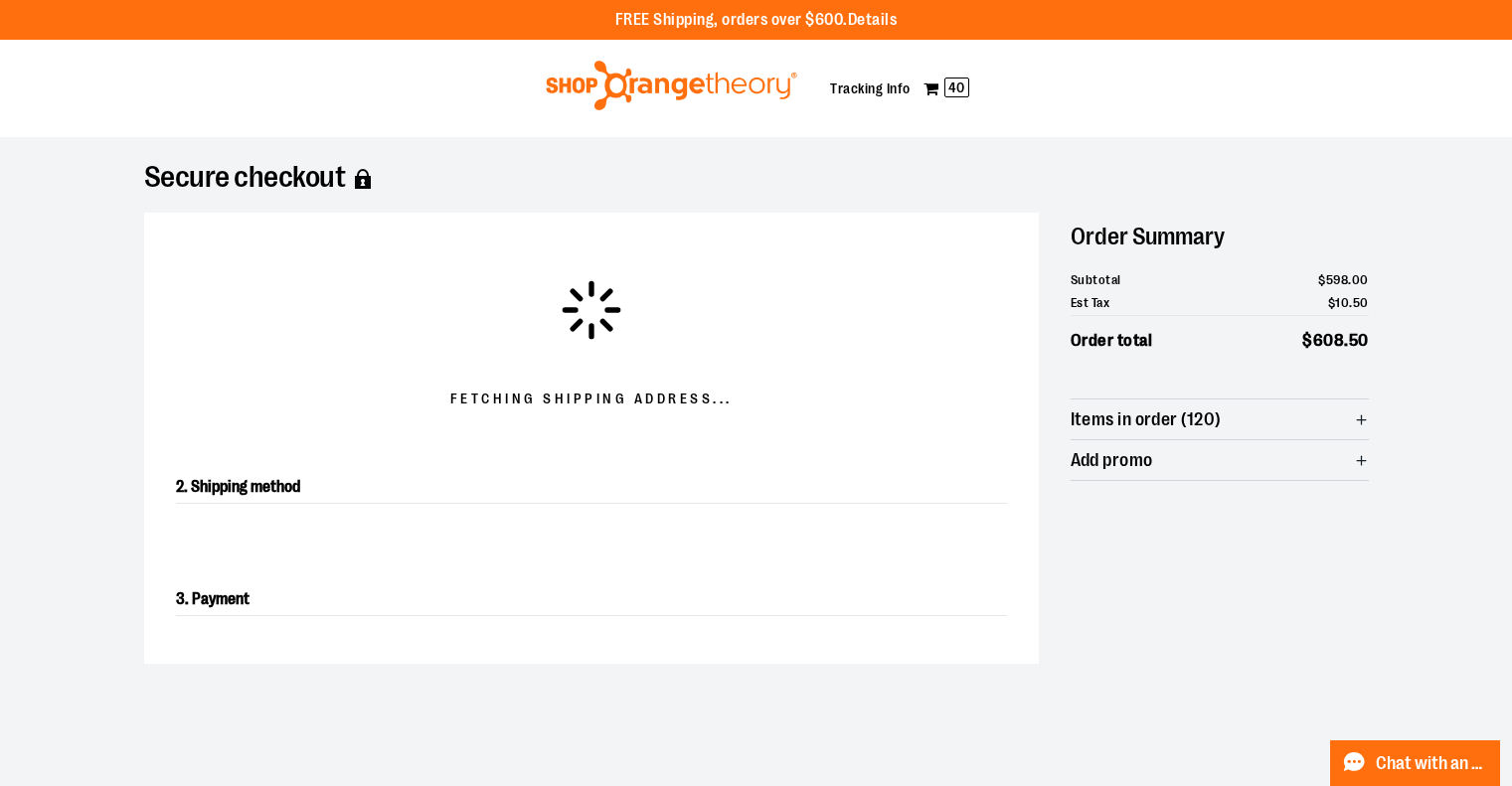 scroll, scrollTop: 0, scrollLeft: 0, axis: both 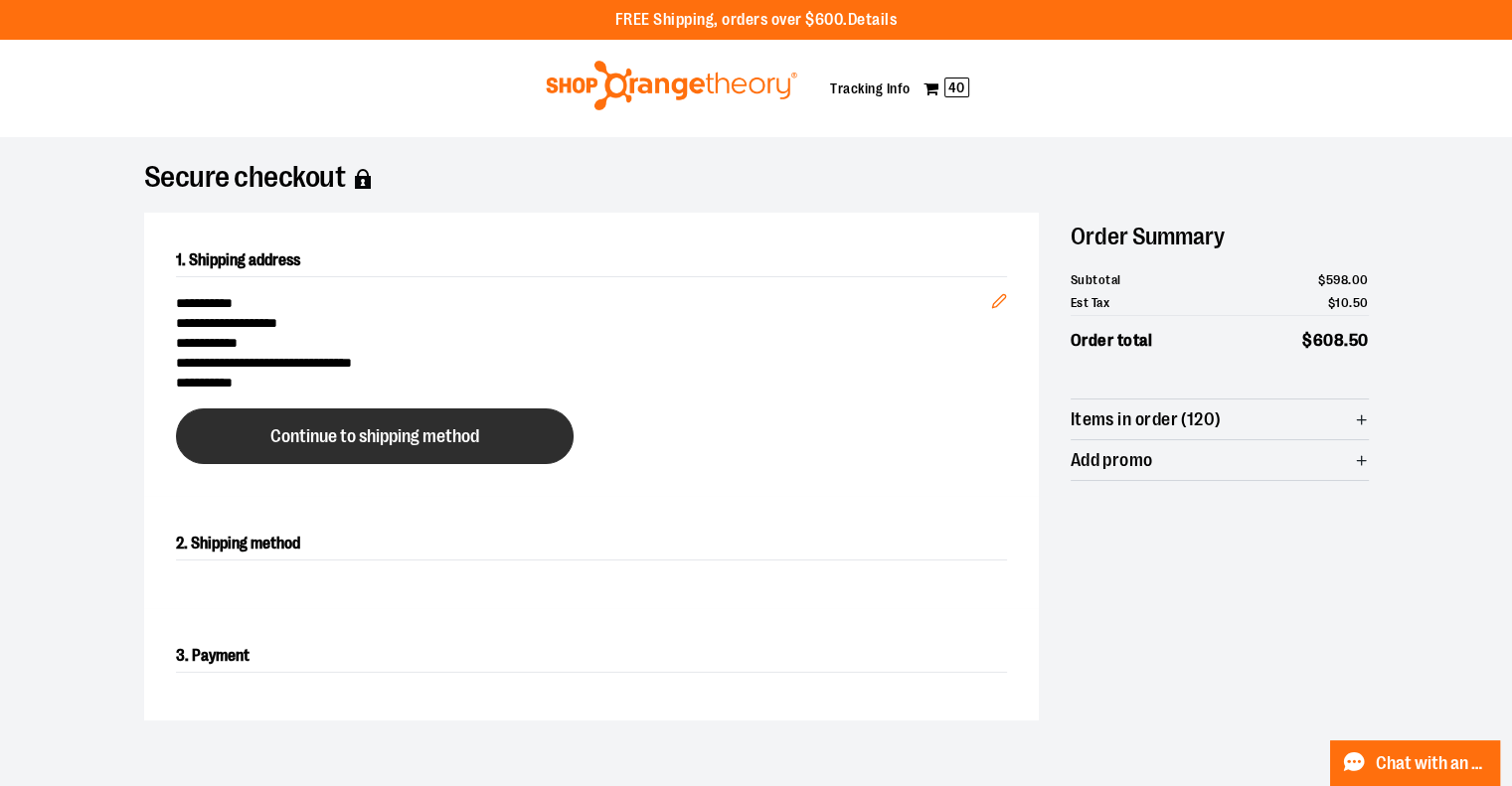 click on "Continue to shipping method" at bounding box center (375, 436) 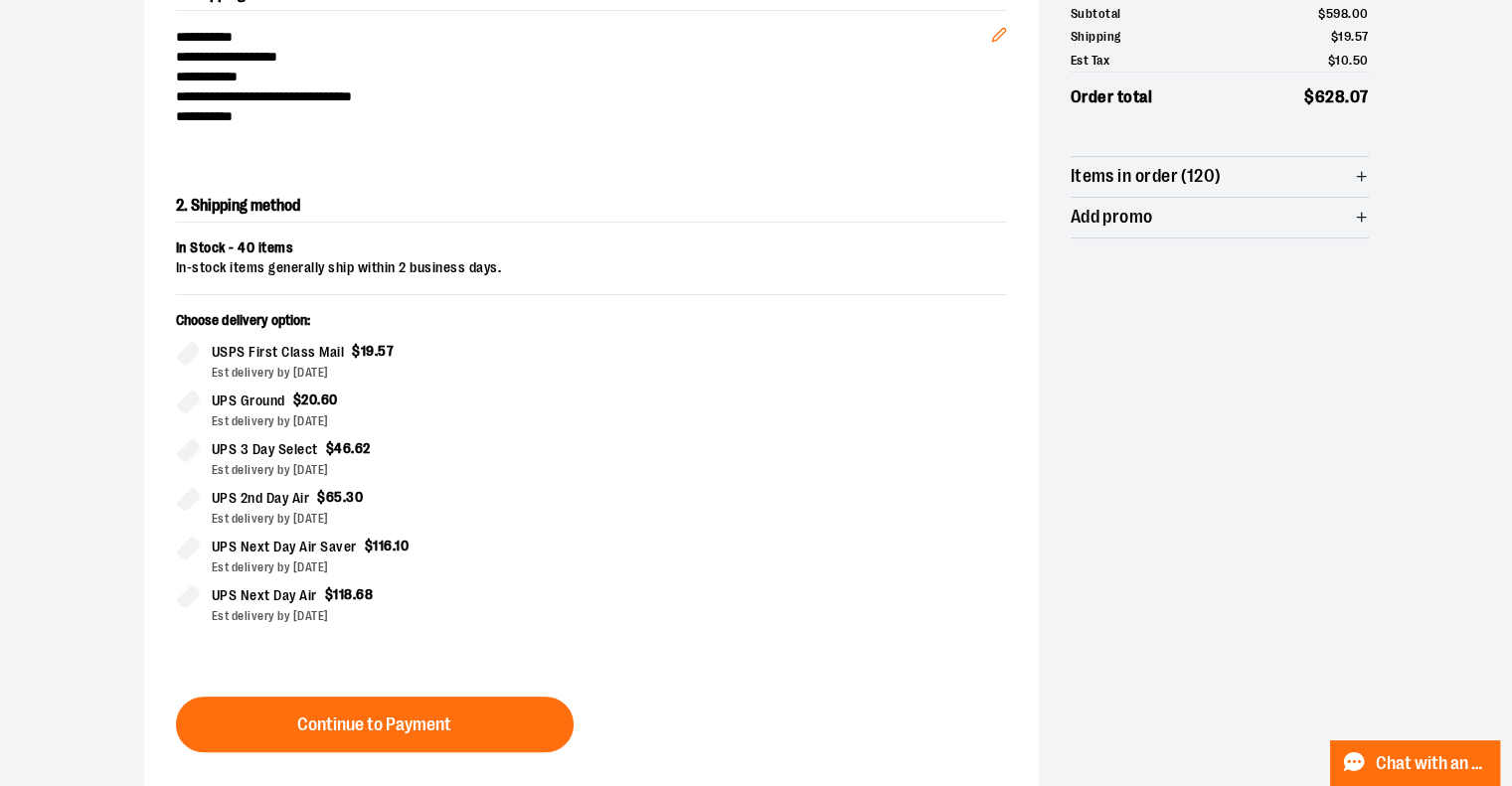scroll, scrollTop: 339, scrollLeft: 0, axis: vertical 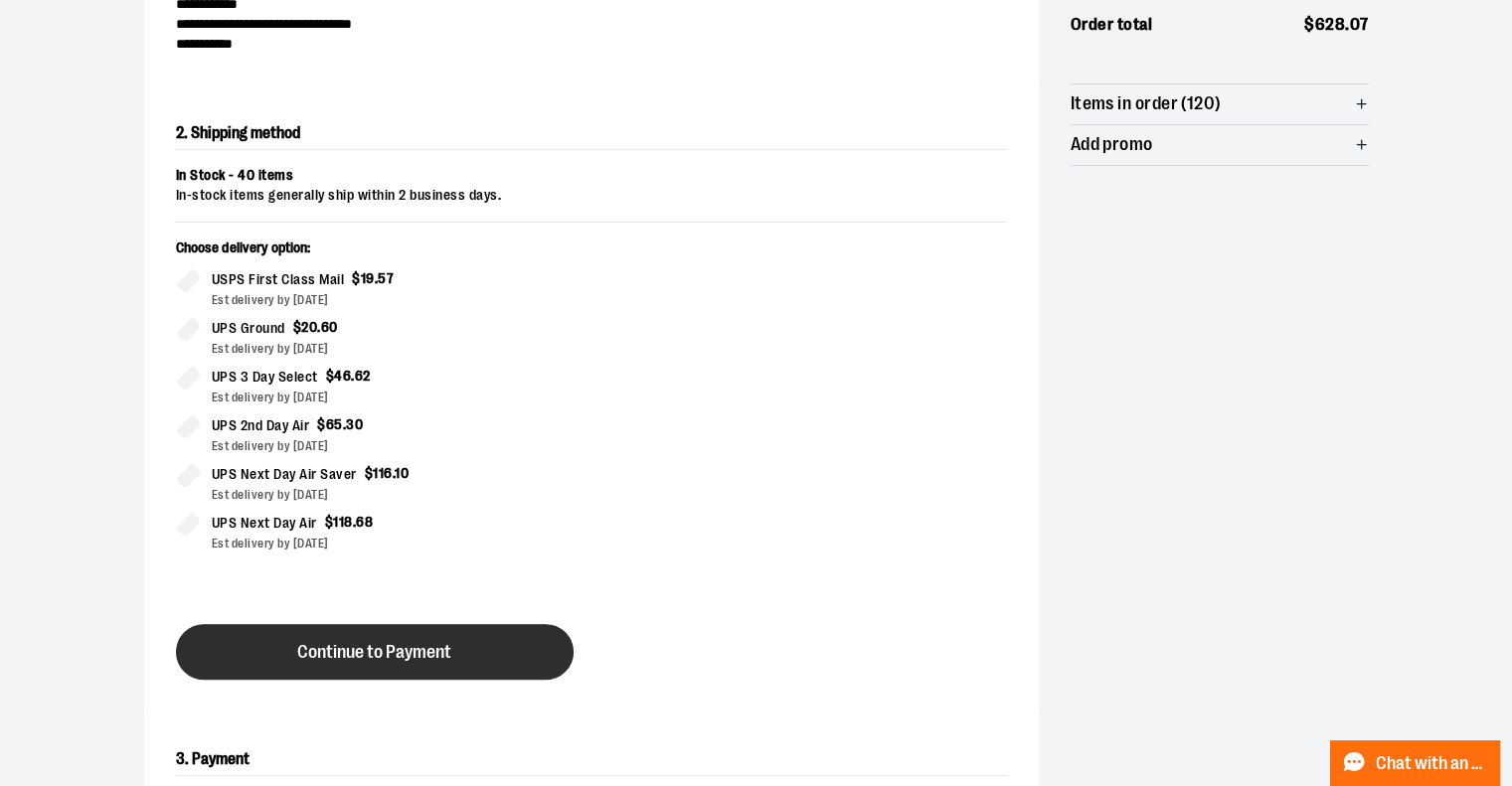 click on "Continue to Payment" at bounding box center (374, 652) 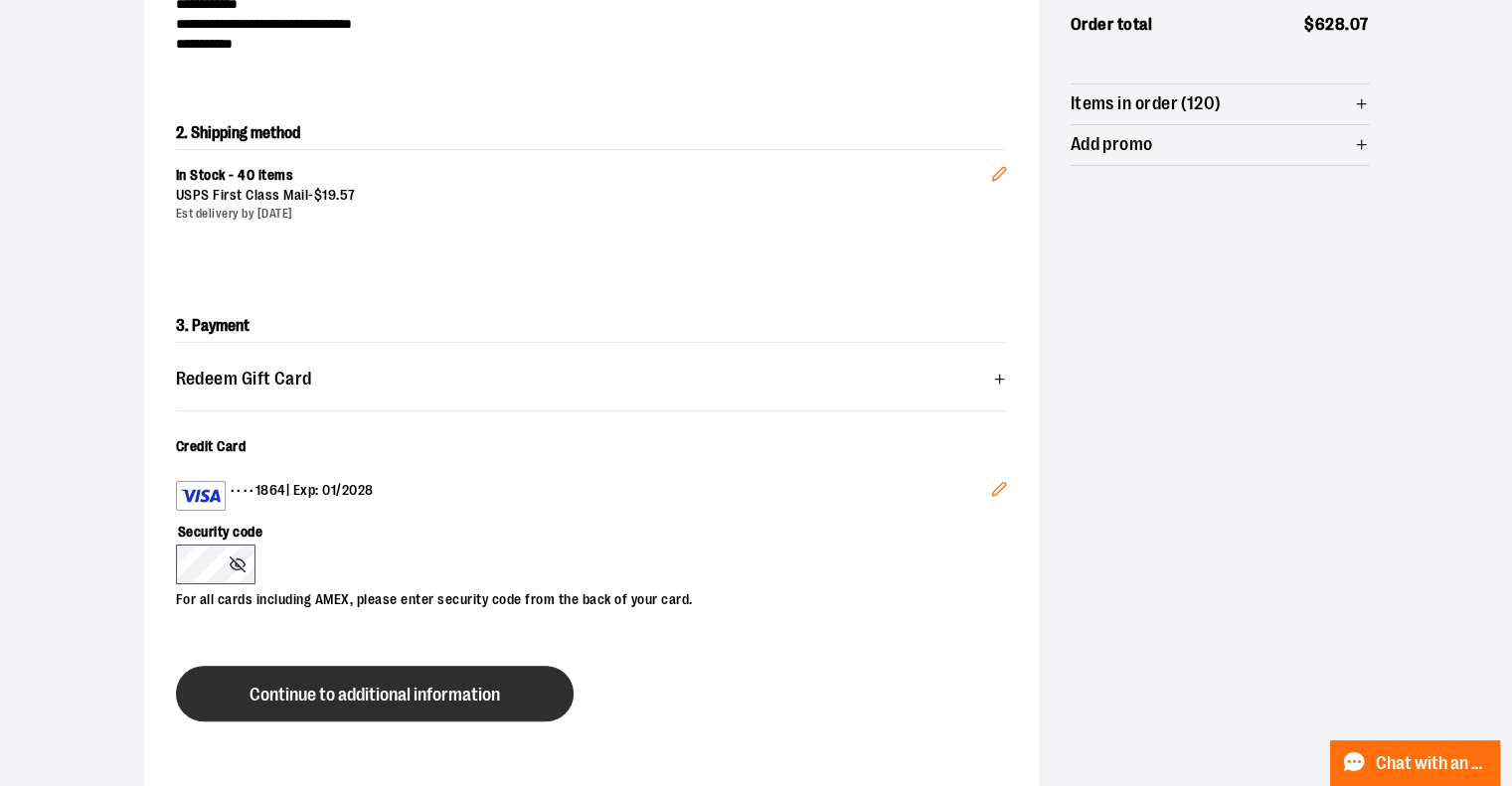 click on "Continue to additional information" at bounding box center (375, 694) 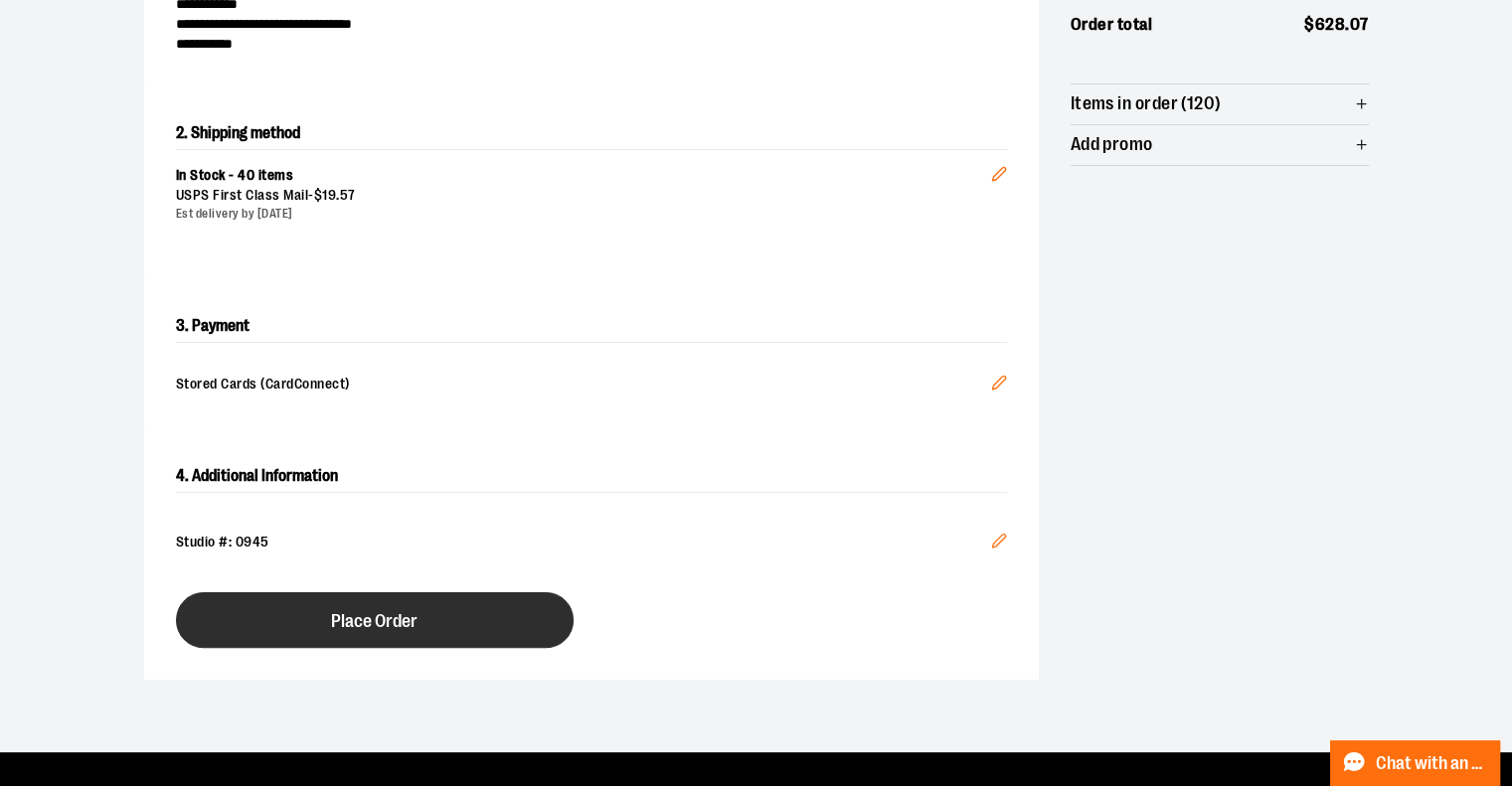 click on "Place Order" at bounding box center (375, 620) 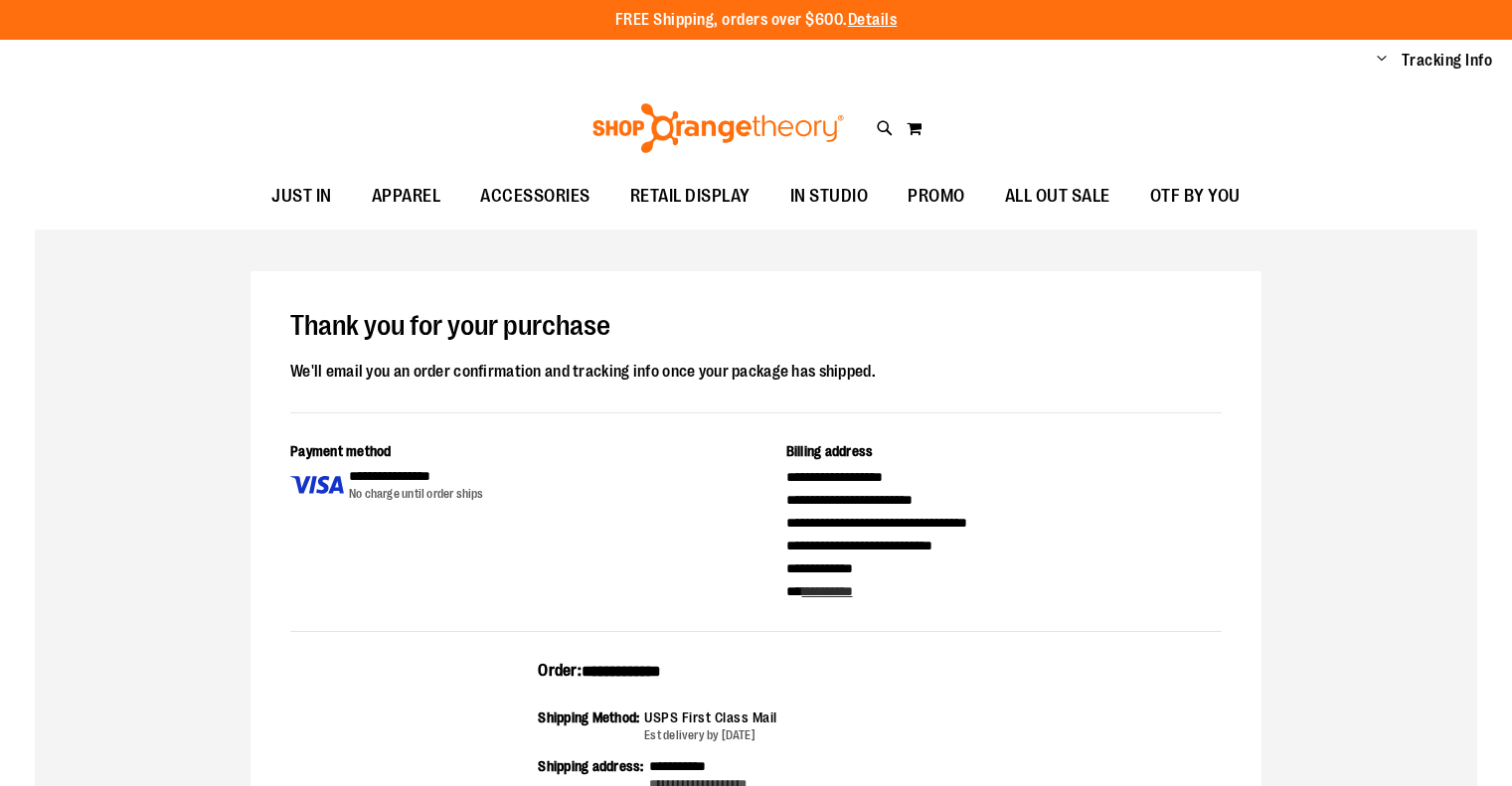 scroll, scrollTop: 0, scrollLeft: 0, axis: both 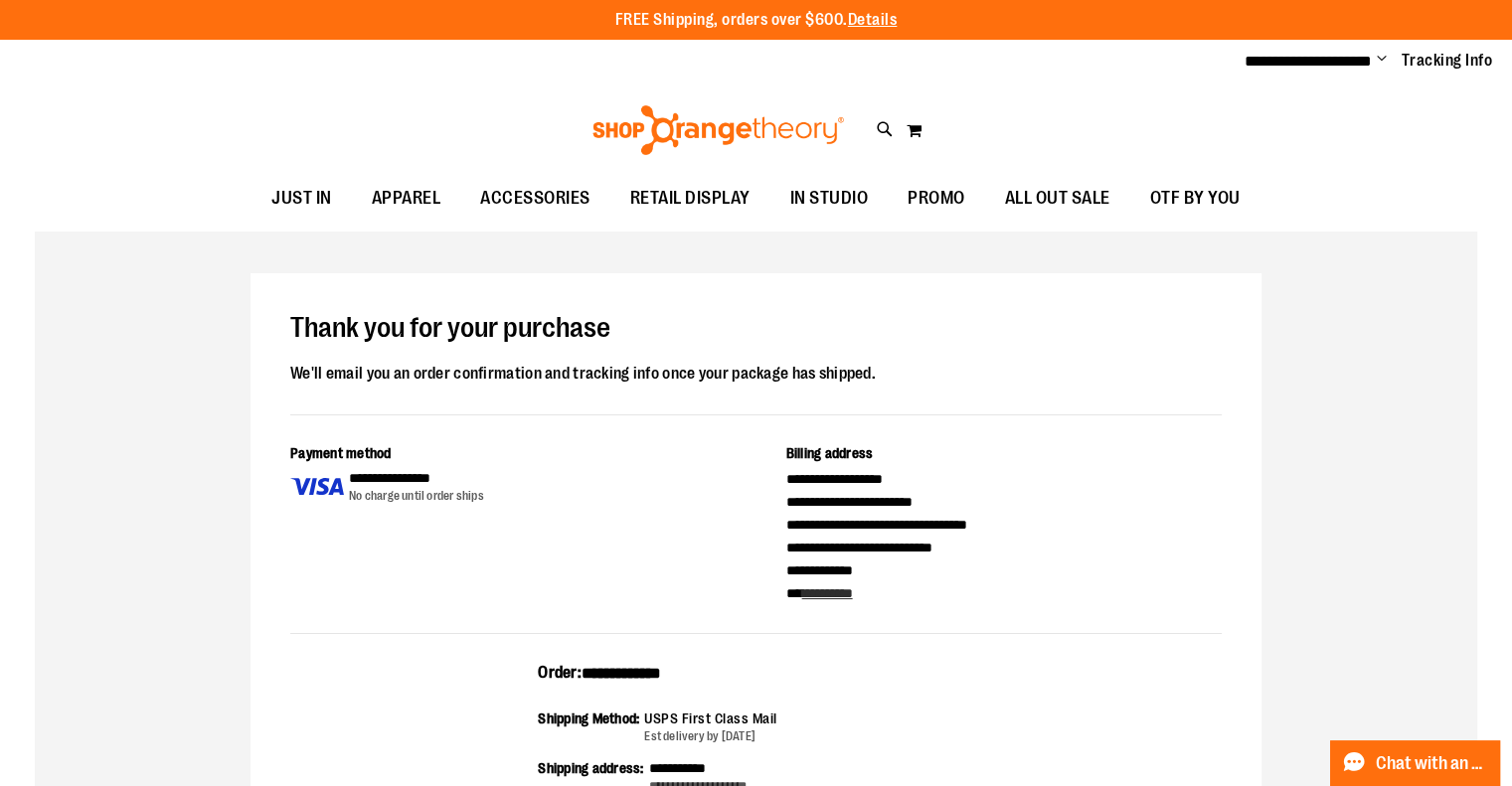 drag, startPoint x: 709, startPoint y: 668, endPoint x: 529, endPoint y: 671, distance: 180.025 